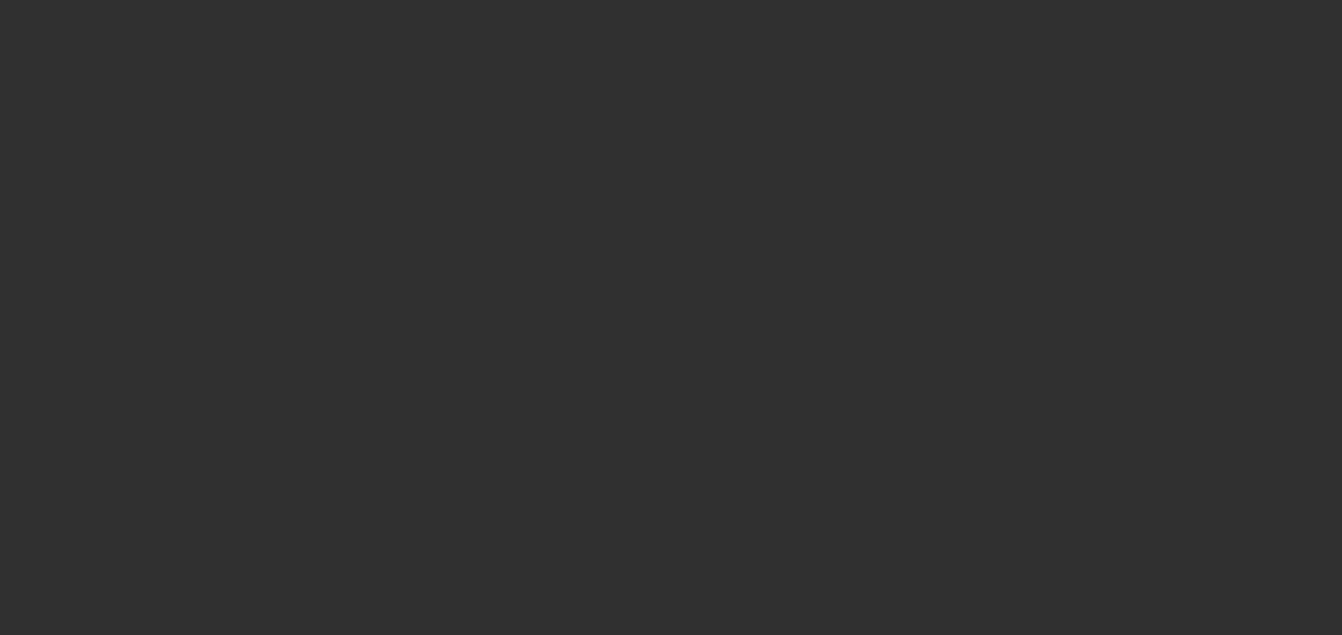 scroll, scrollTop: 0, scrollLeft: 0, axis: both 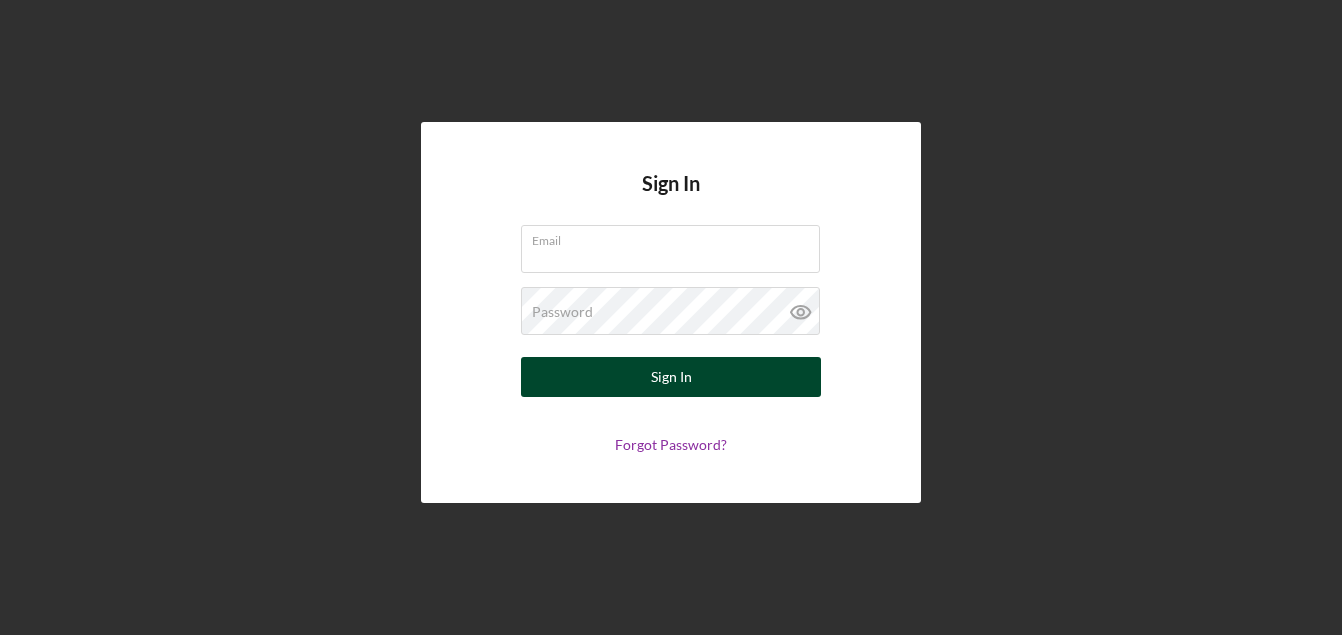 type on "[EMAIL]" 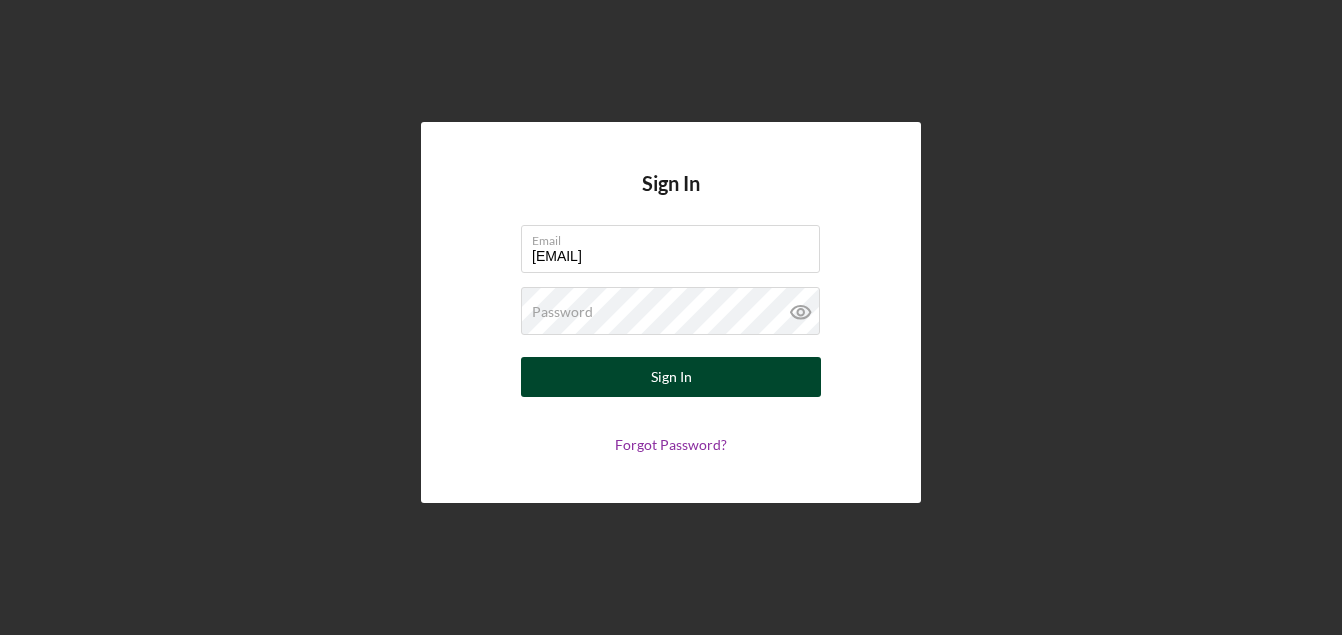 click on "Sign In" at bounding box center [671, 377] 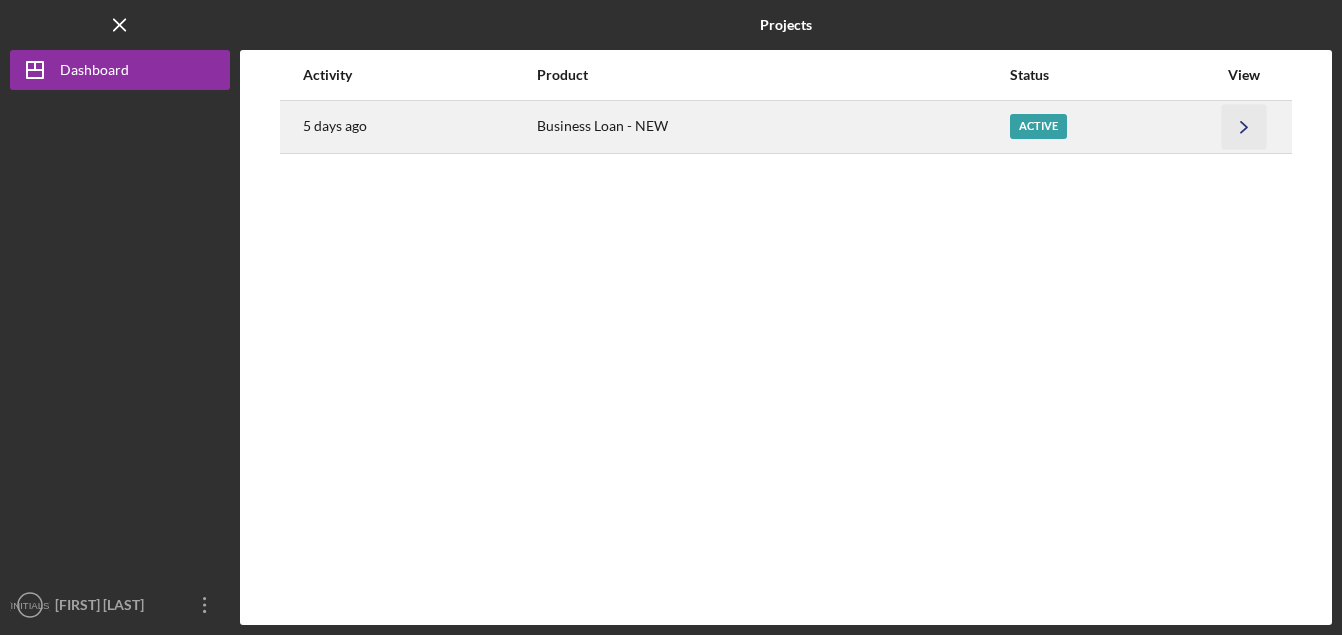 click 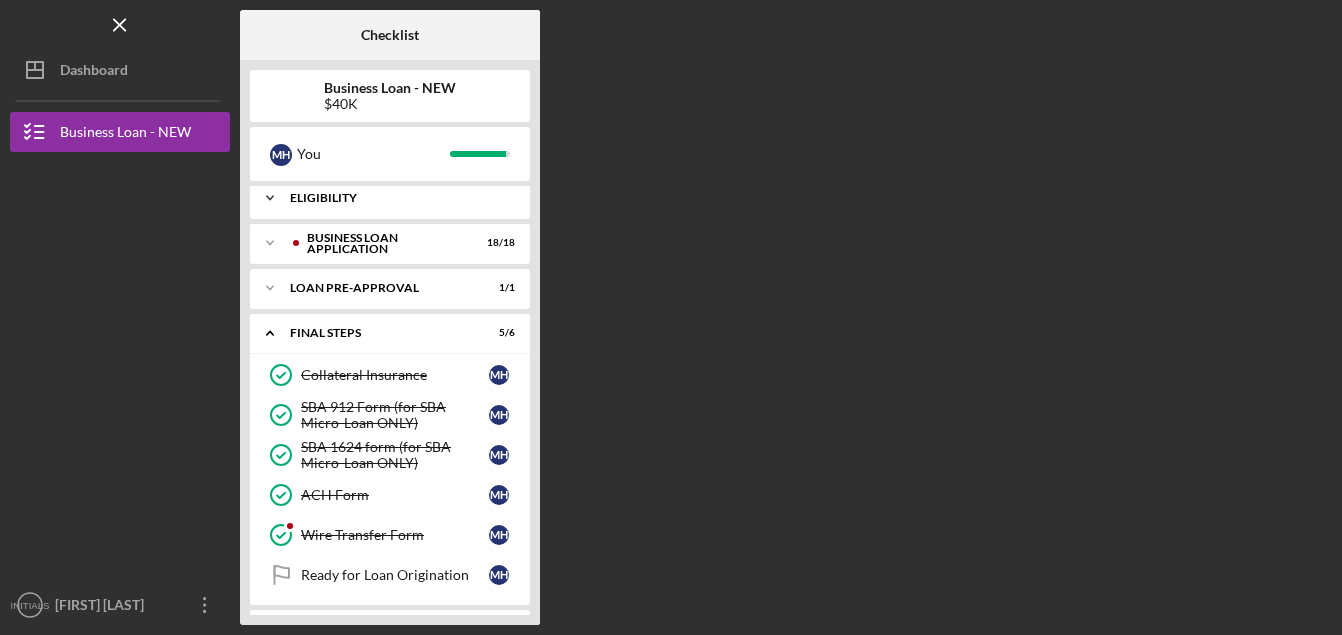 scroll, scrollTop: 97, scrollLeft: 0, axis: vertical 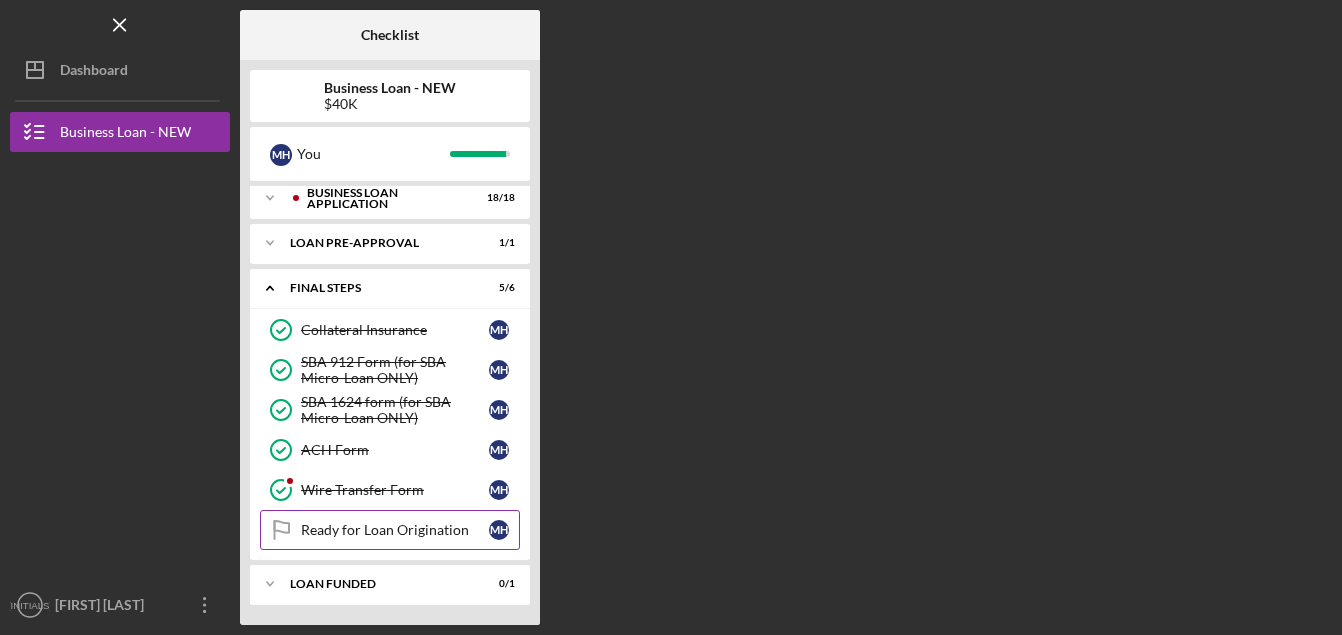 click on "Ready for Loan Origination Ready for Loan Origination [INITIALS] [INITIALS]" at bounding box center [390, 530] 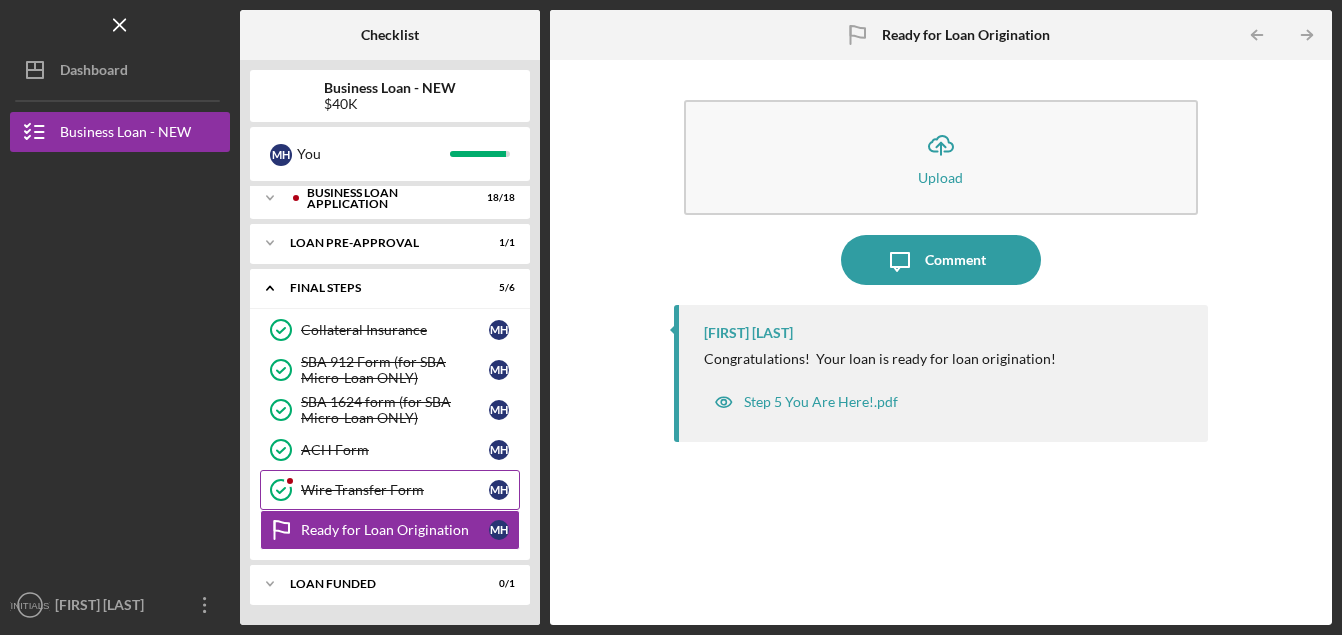 click on "Wire Transfer Form" at bounding box center (395, 490) 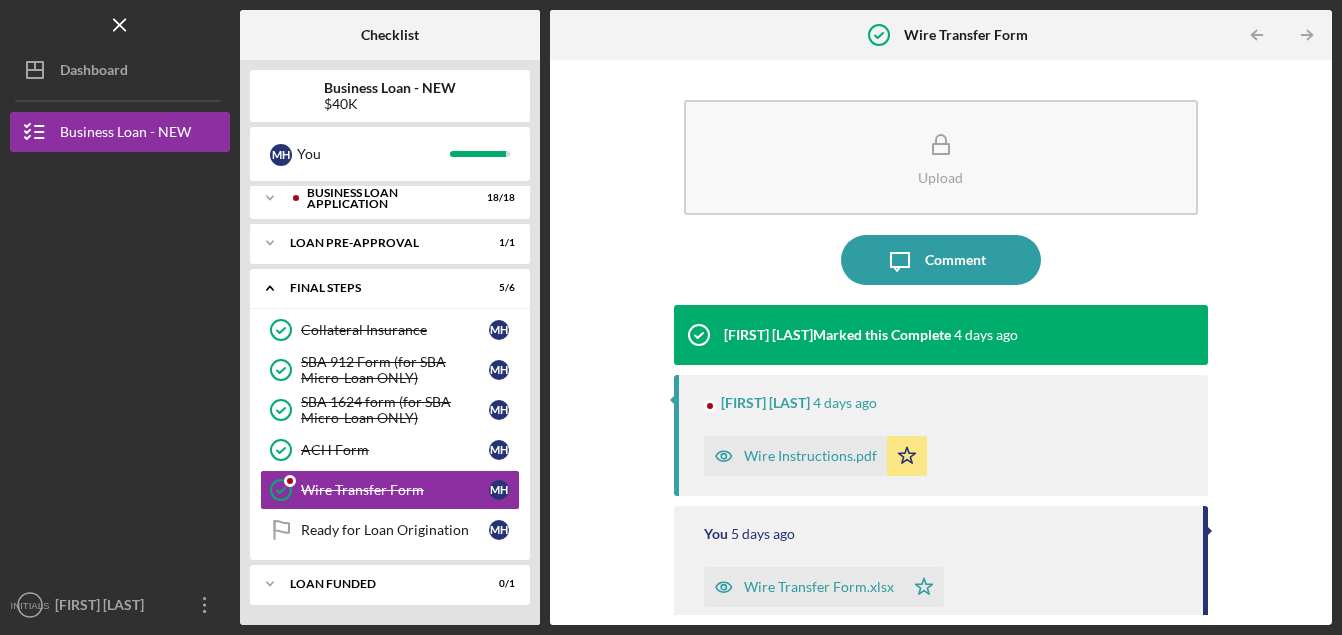 click on "4 days ago" at bounding box center [845, 403] 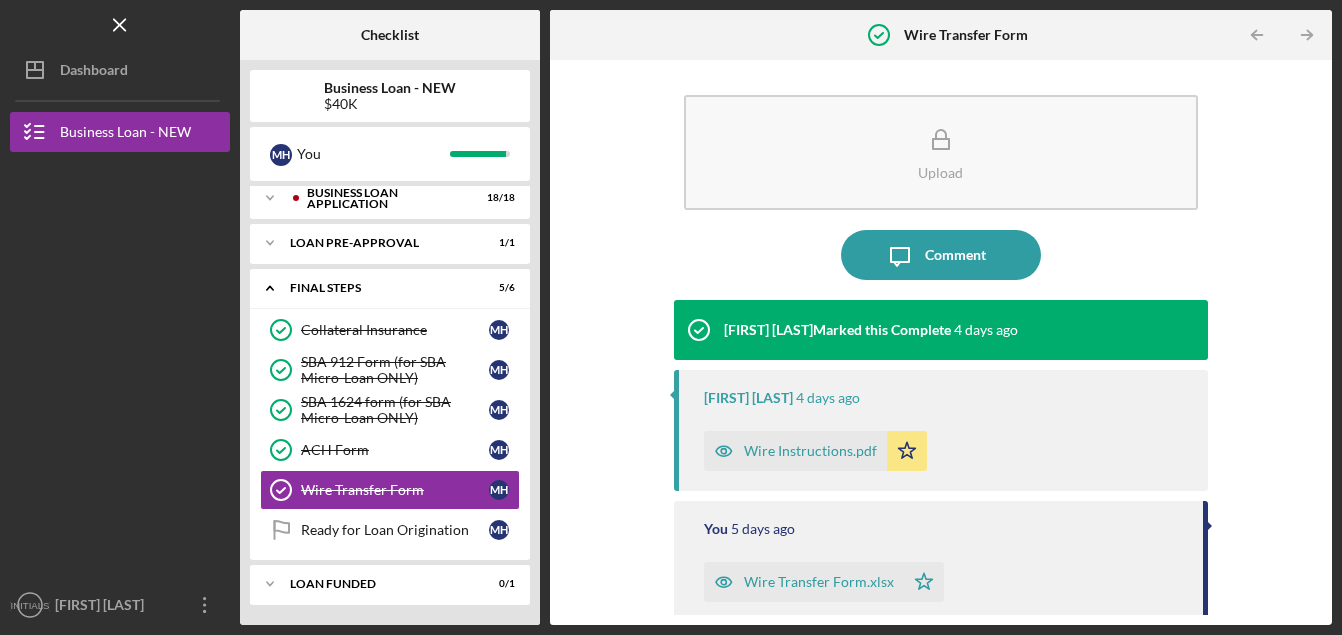 scroll, scrollTop: 0, scrollLeft: 0, axis: both 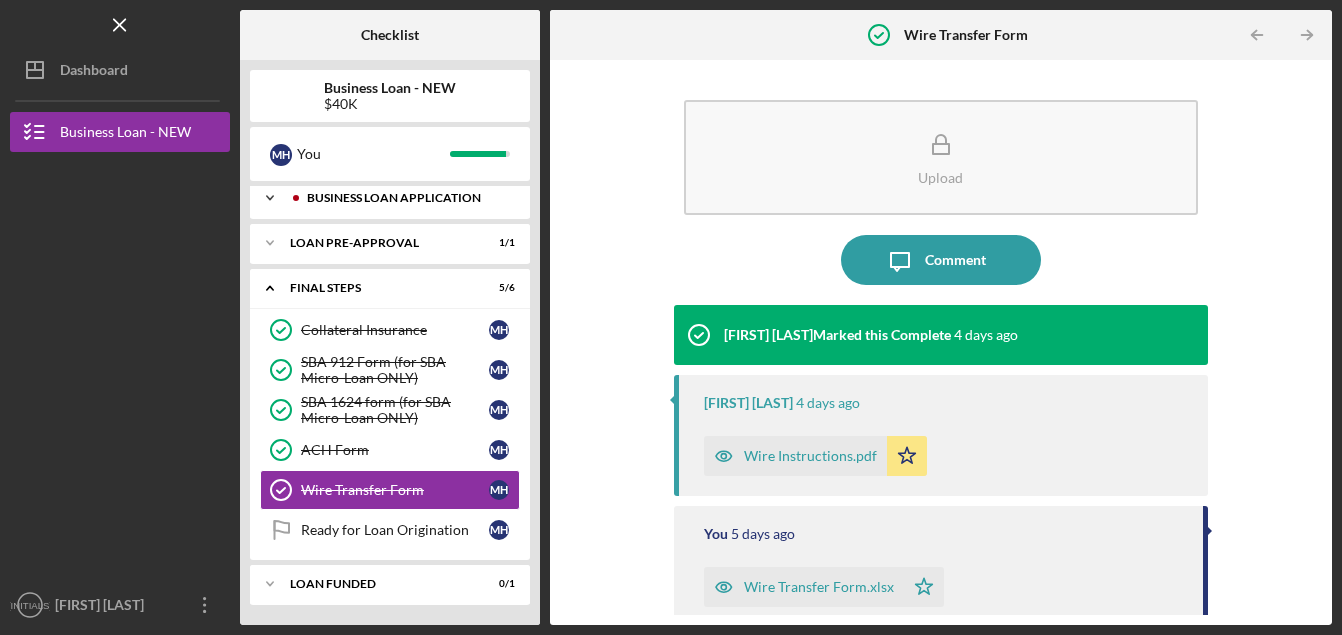 click on "BUSINESS LOAN APPLICATION" at bounding box center [406, 198] 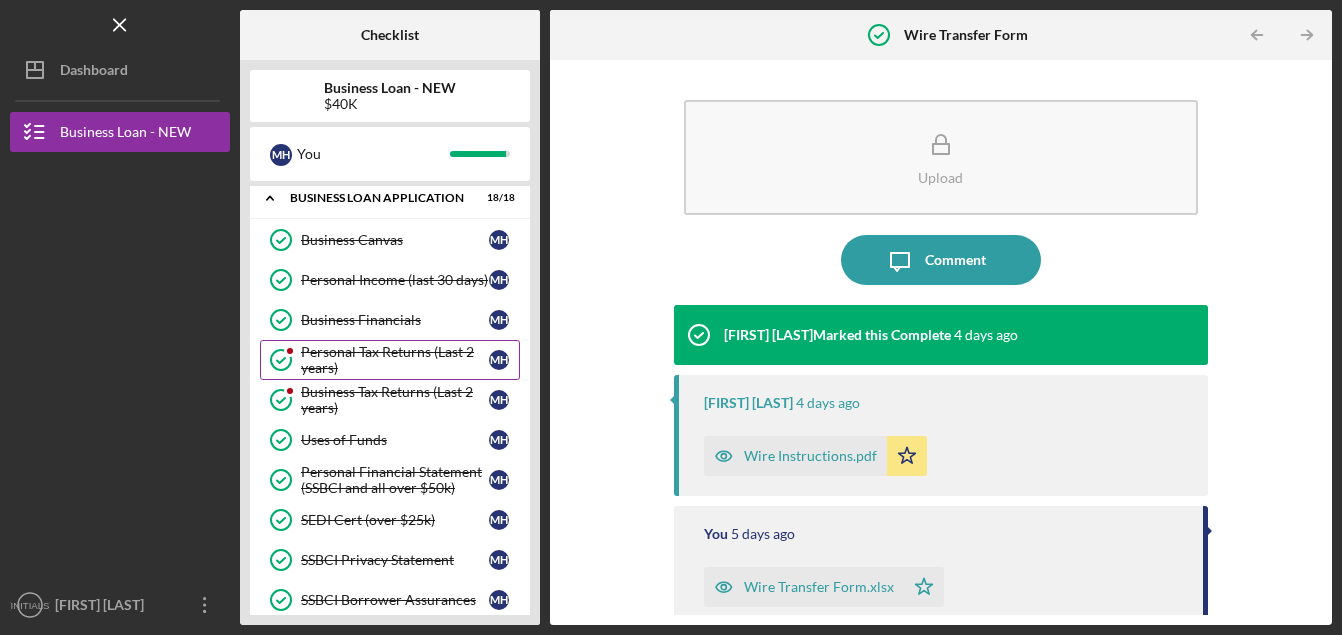 click on "Personal Tax Returns (Last 2 years)" at bounding box center [395, 360] 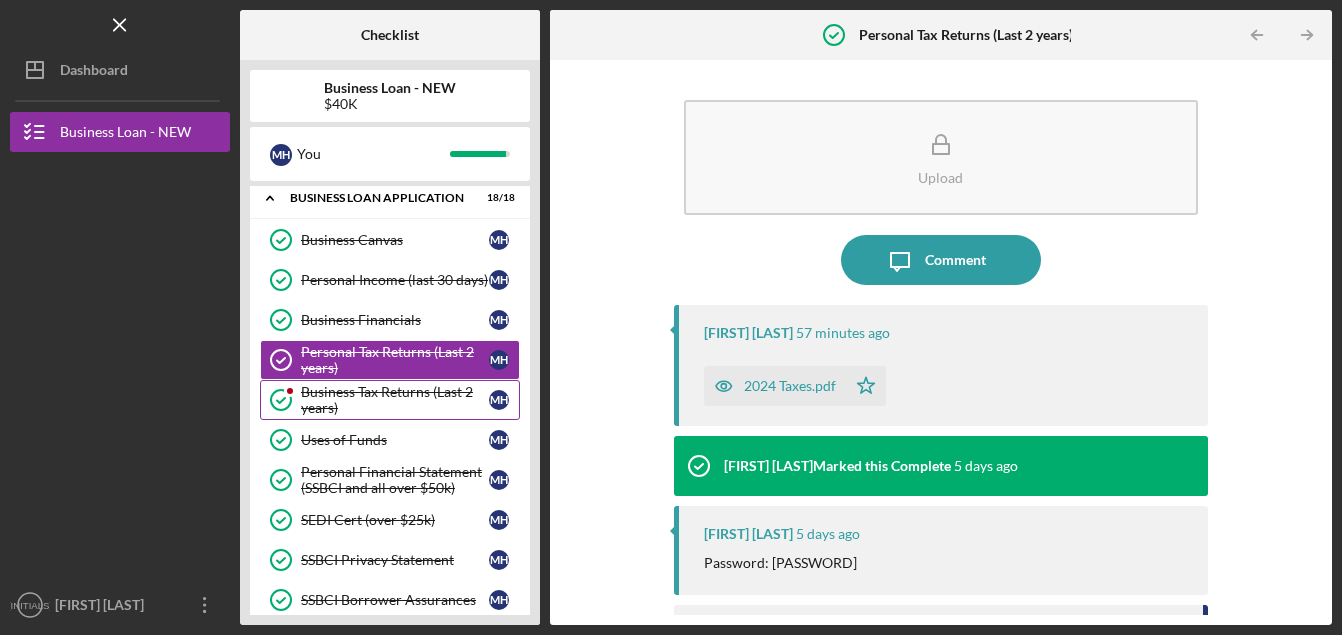 click on "Business Tax Returns (Last 2 years)" at bounding box center (395, 400) 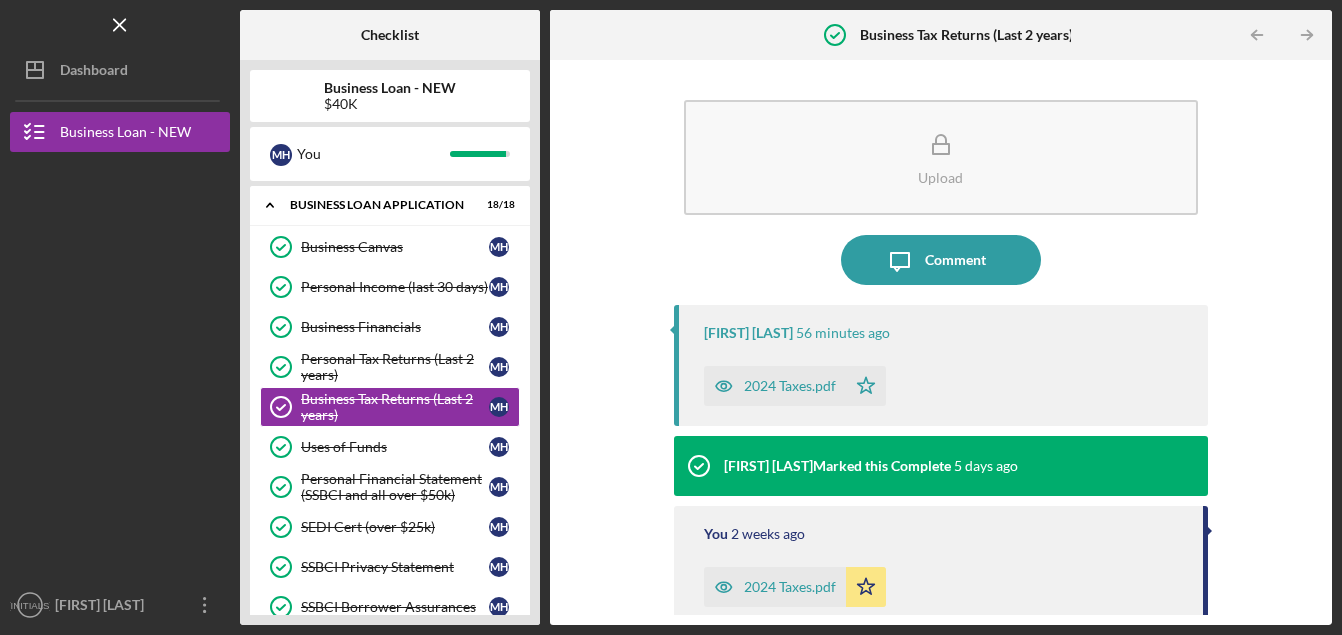 scroll, scrollTop: 0, scrollLeft: 0, axis: both 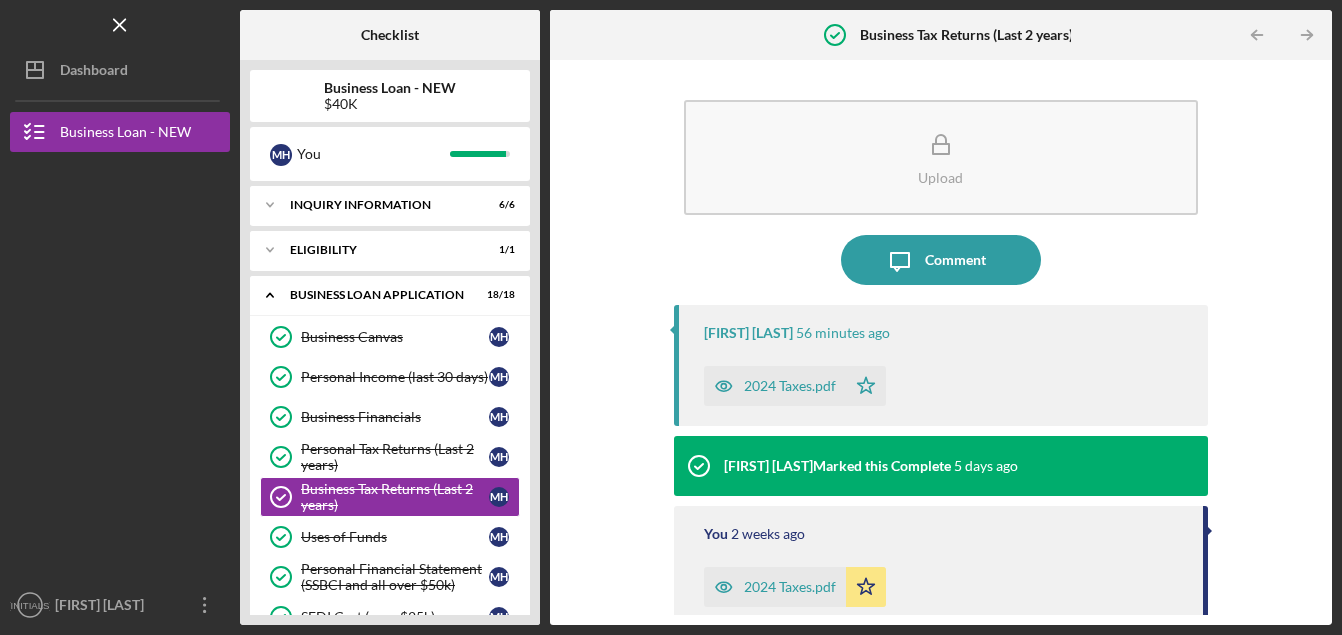 click at bounding box center (120, 260) 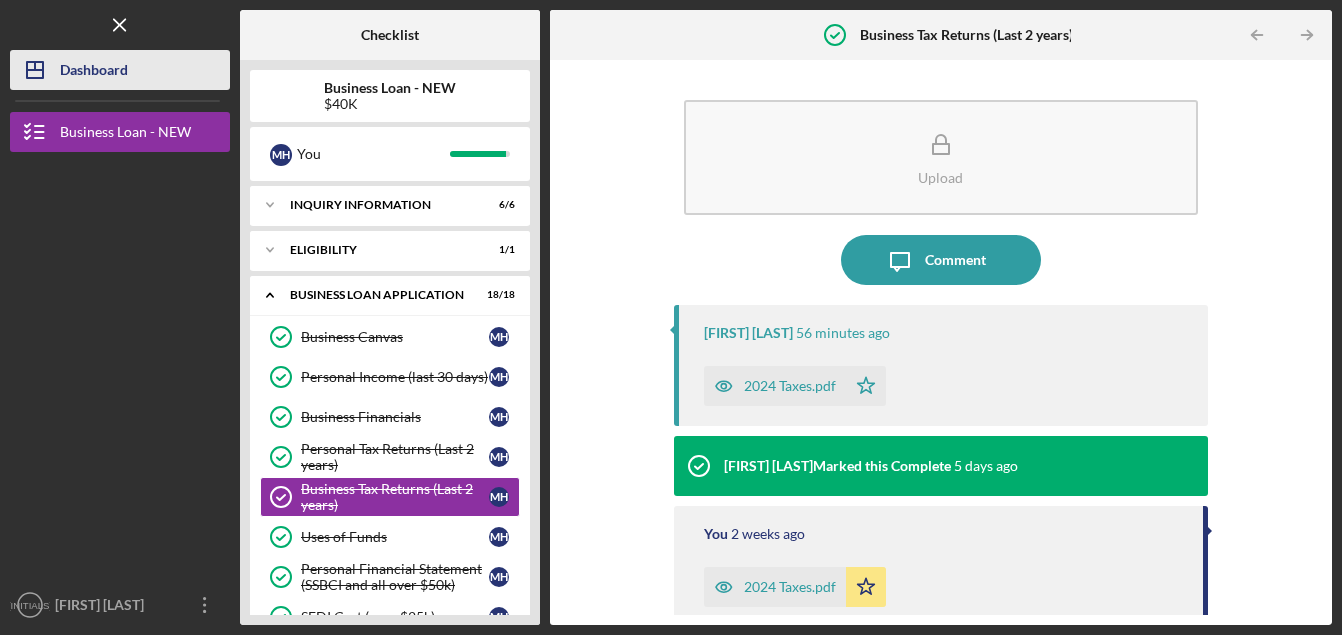 click on "Dashboard" at bounding box center (94, 72) 